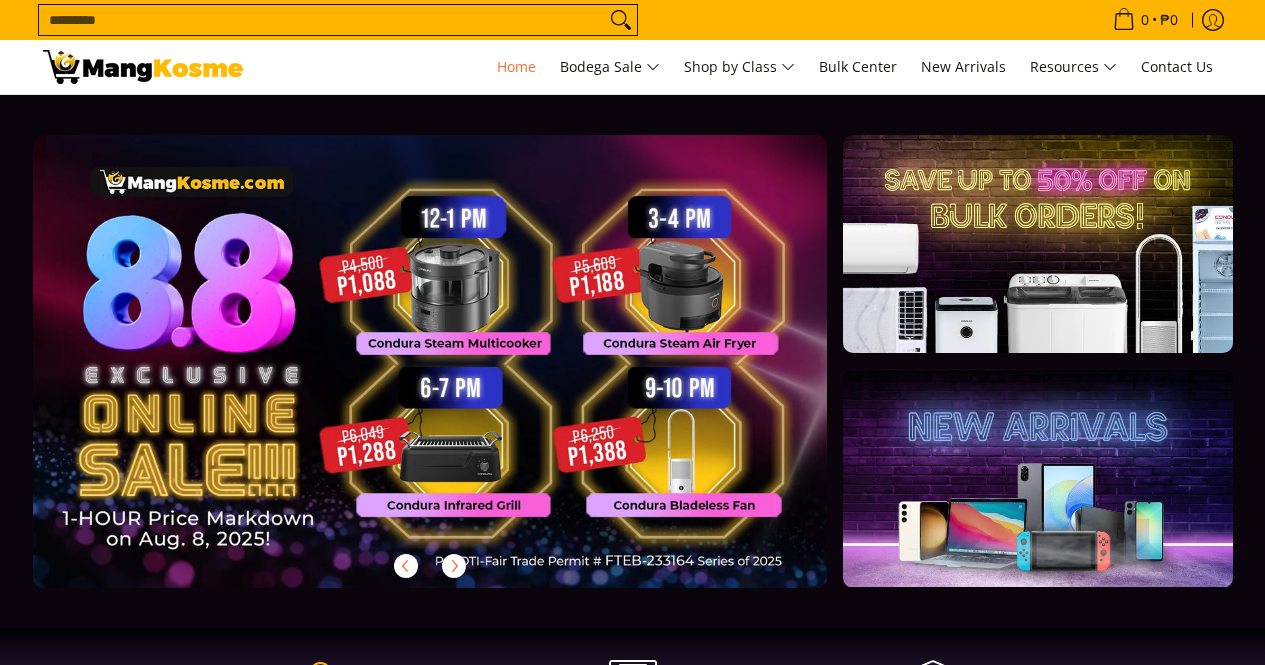 scroll, scrollTop: 200, scrollLeft: 0, axis: vertical 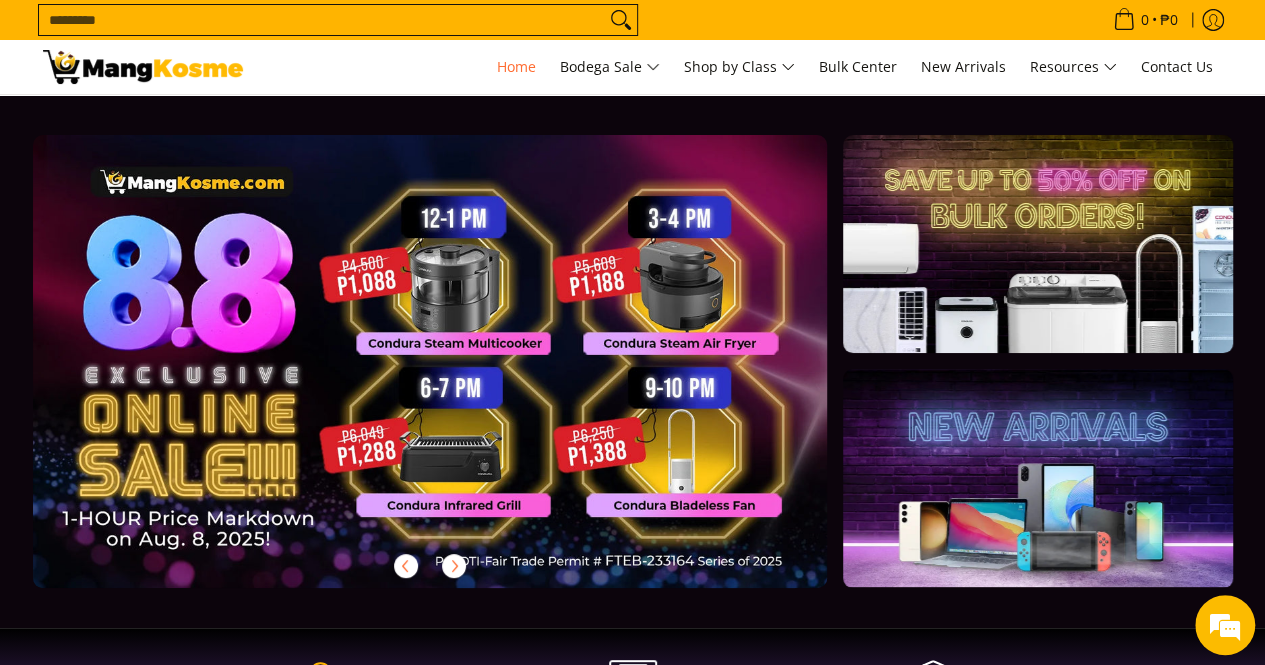 click on "Search..." at bounding box center (322, 20) 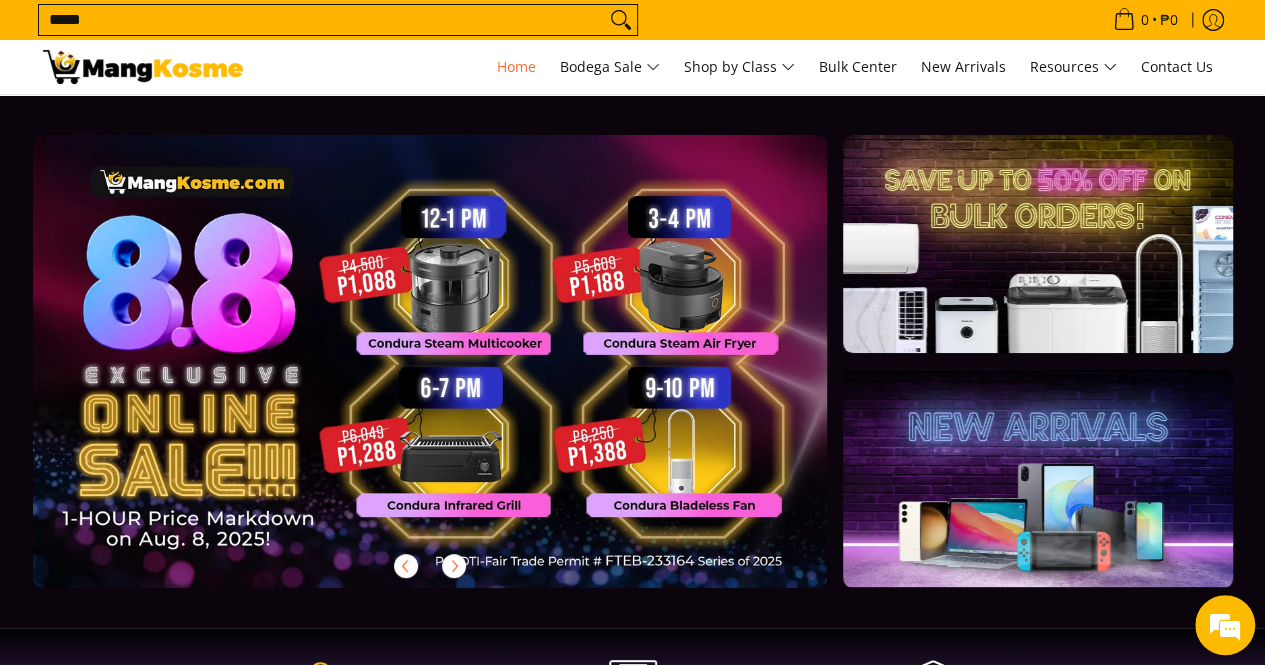 type on "*****" 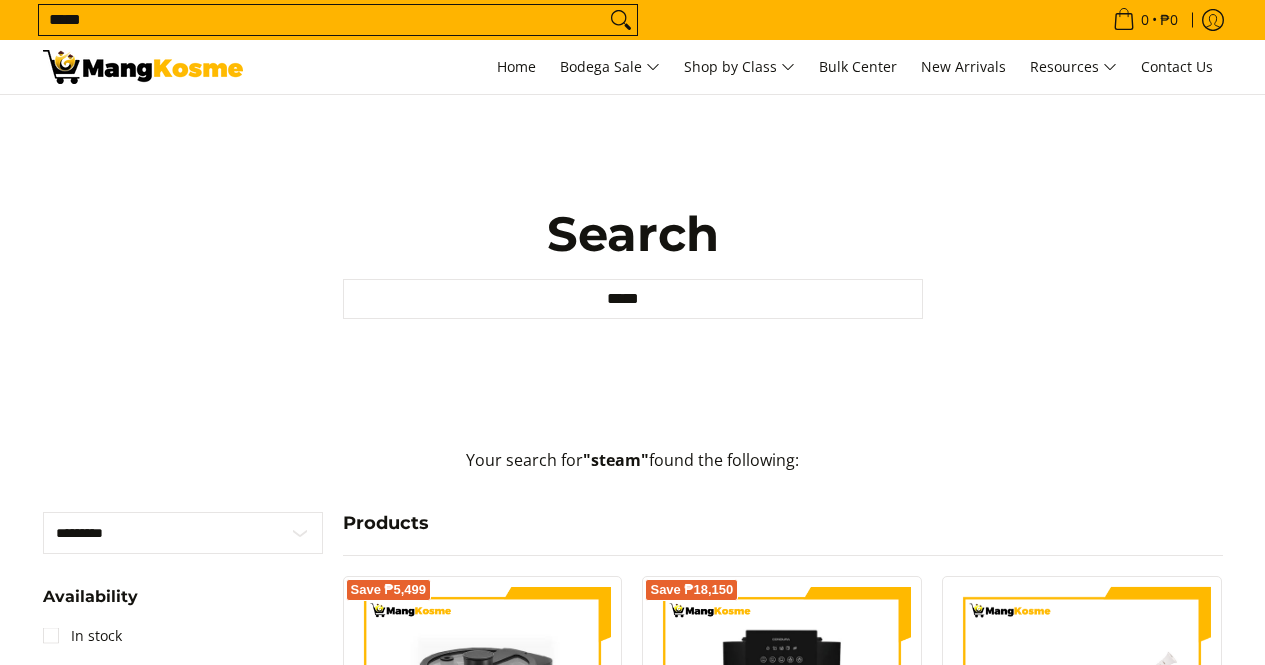 scroll, scrollTop: 0, scrollLeft: 0, axis: both 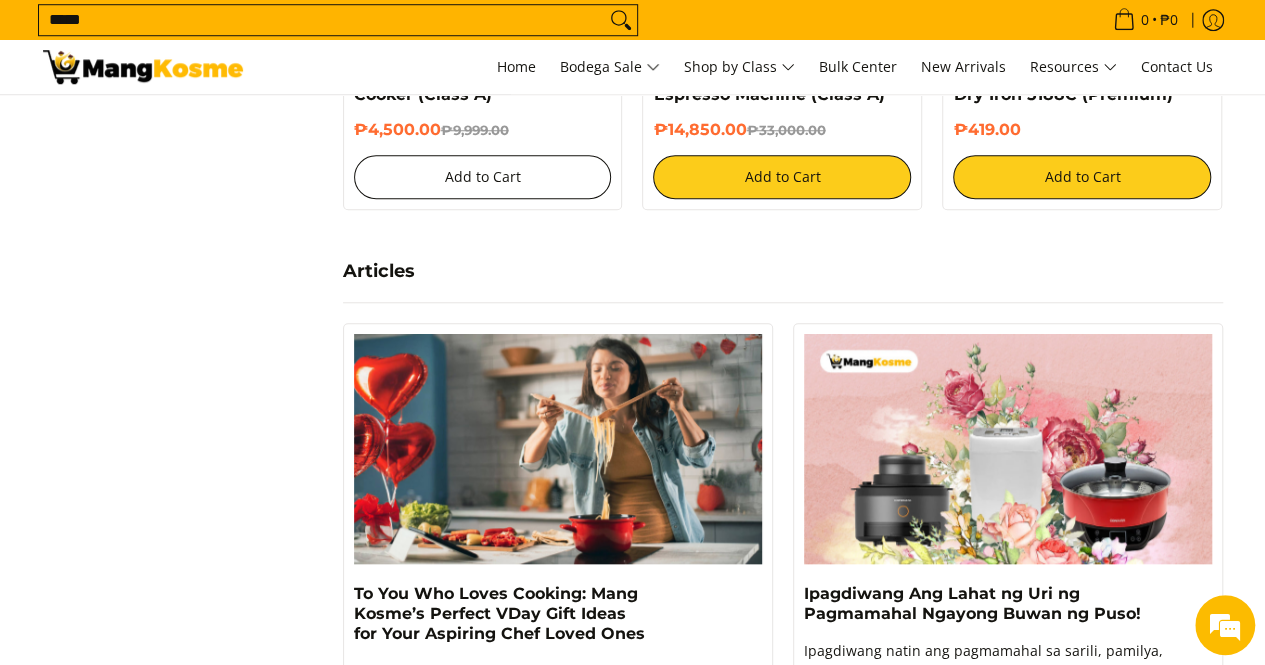 click on "Add to Cart" at bounding box center (483, 177) 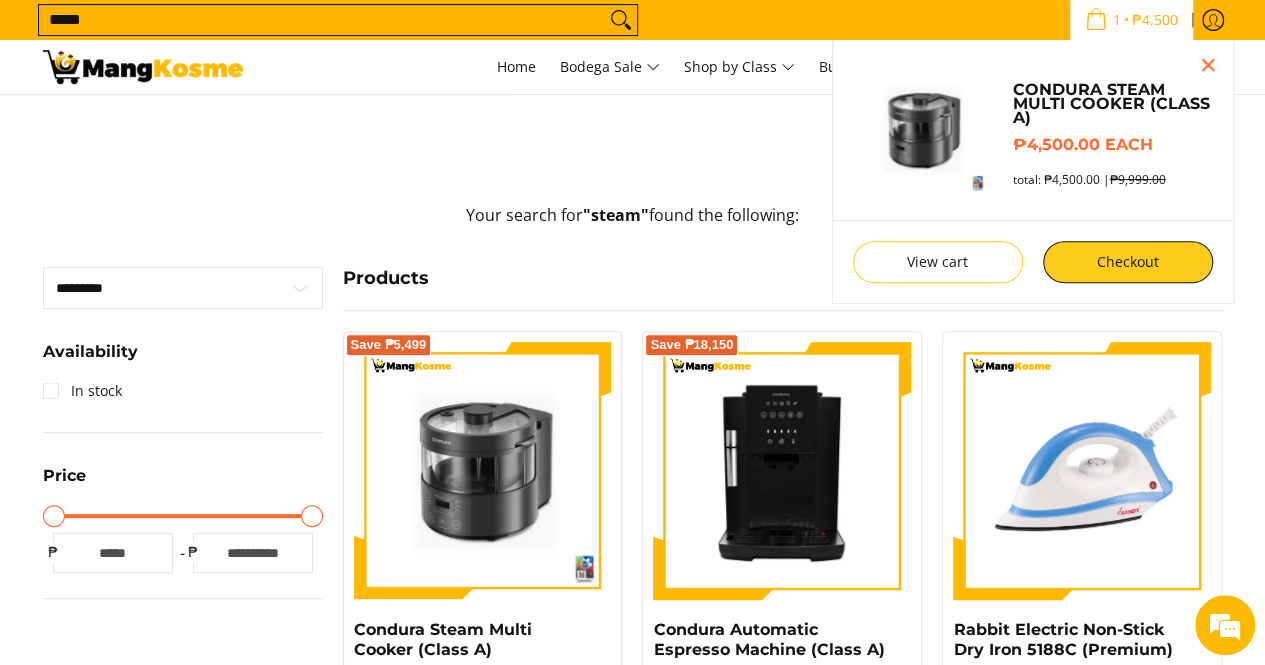 scroll, scrollTop: 0, scrollLeft: 0, axis: both 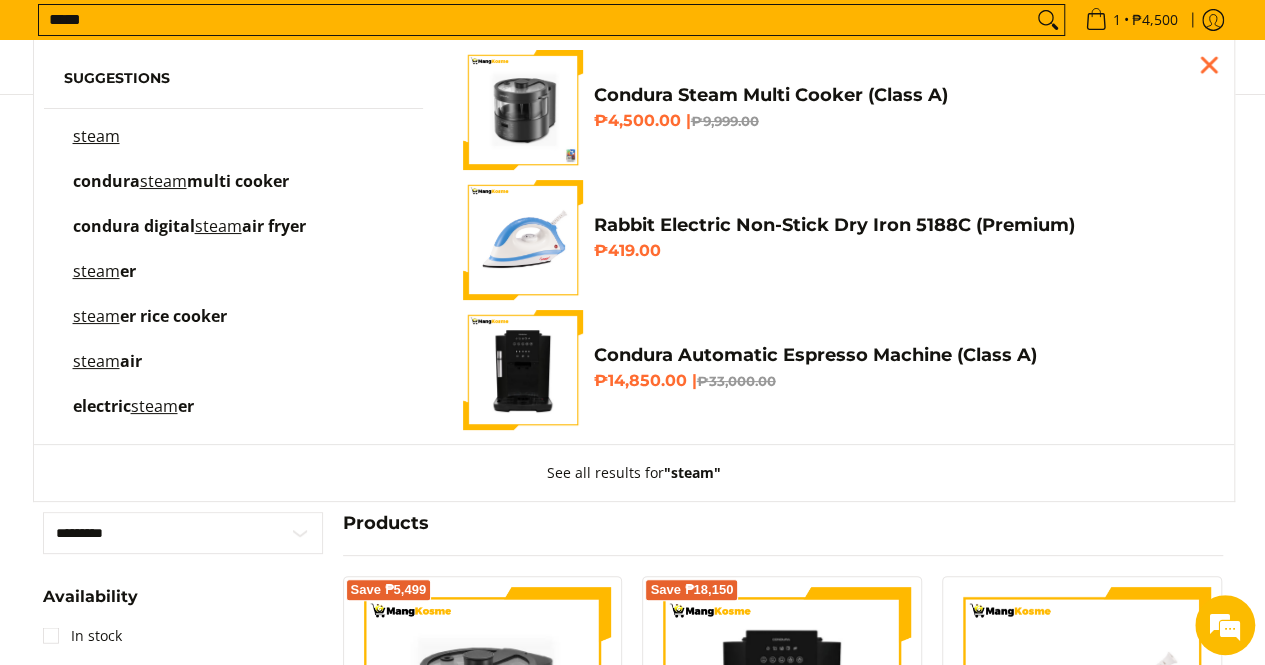 drag, startPoint x: 216, startPoint y: 15, endPoint x: 0, endPoint y: -9, distance: 217.32924 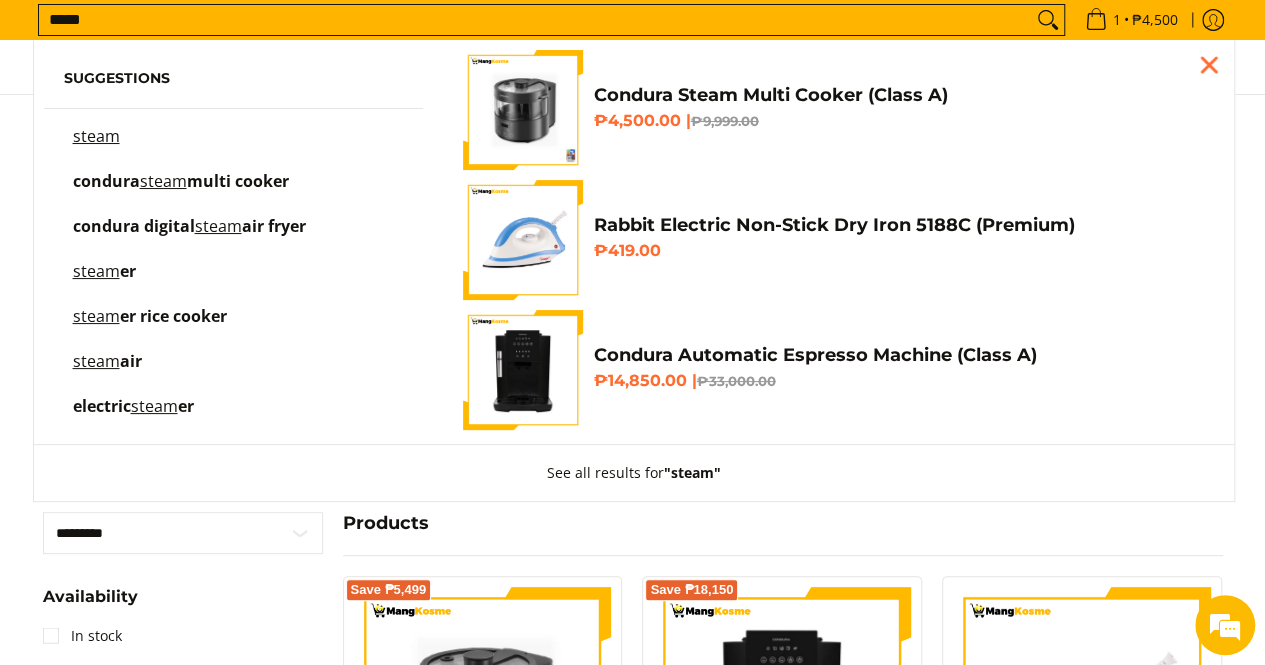 click on "*****" at bounding box center (535, 20) 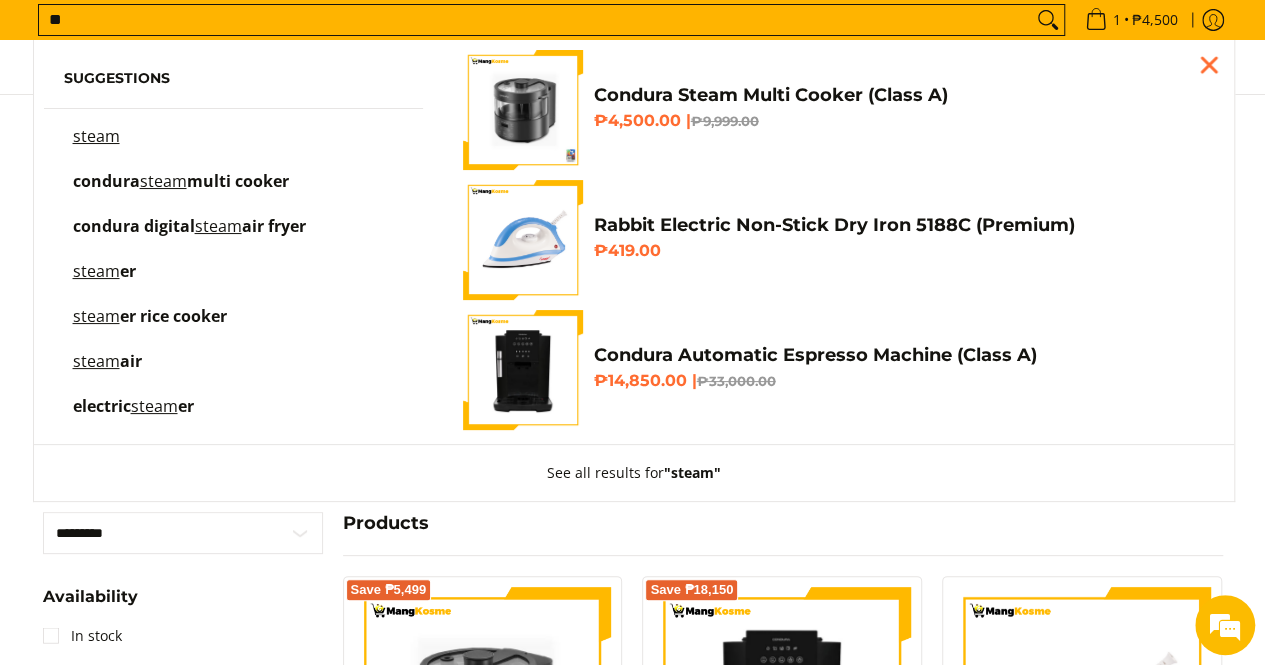 type on "*" 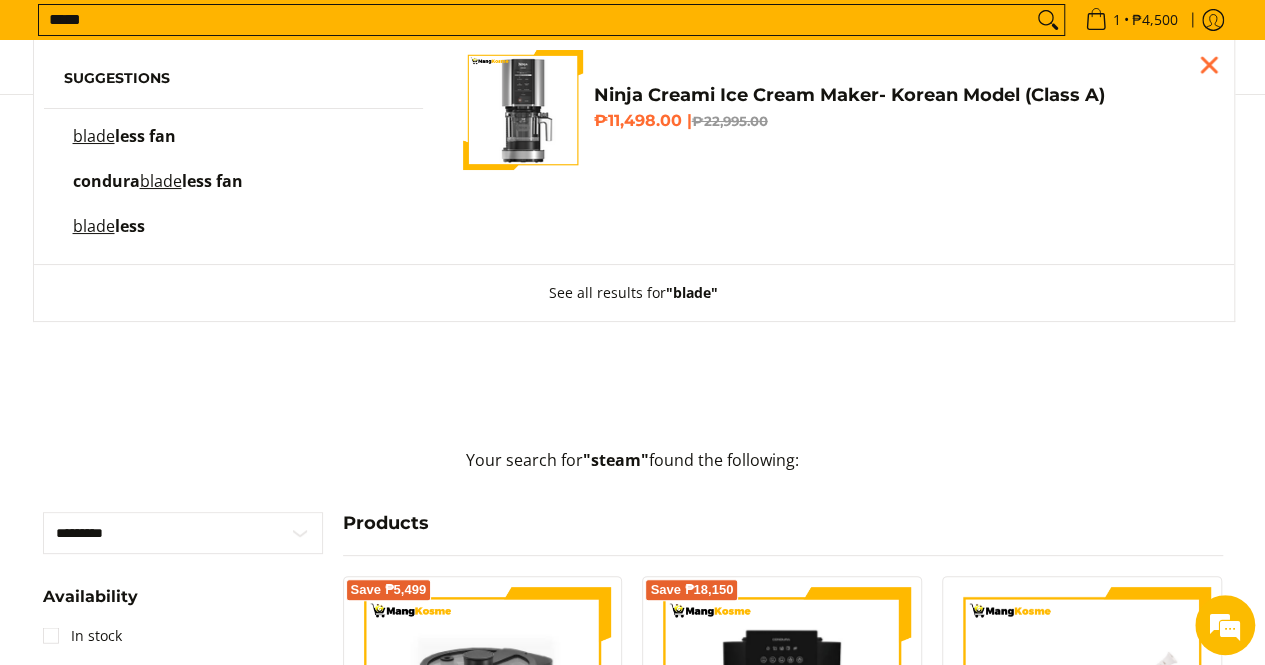 type on "*****" 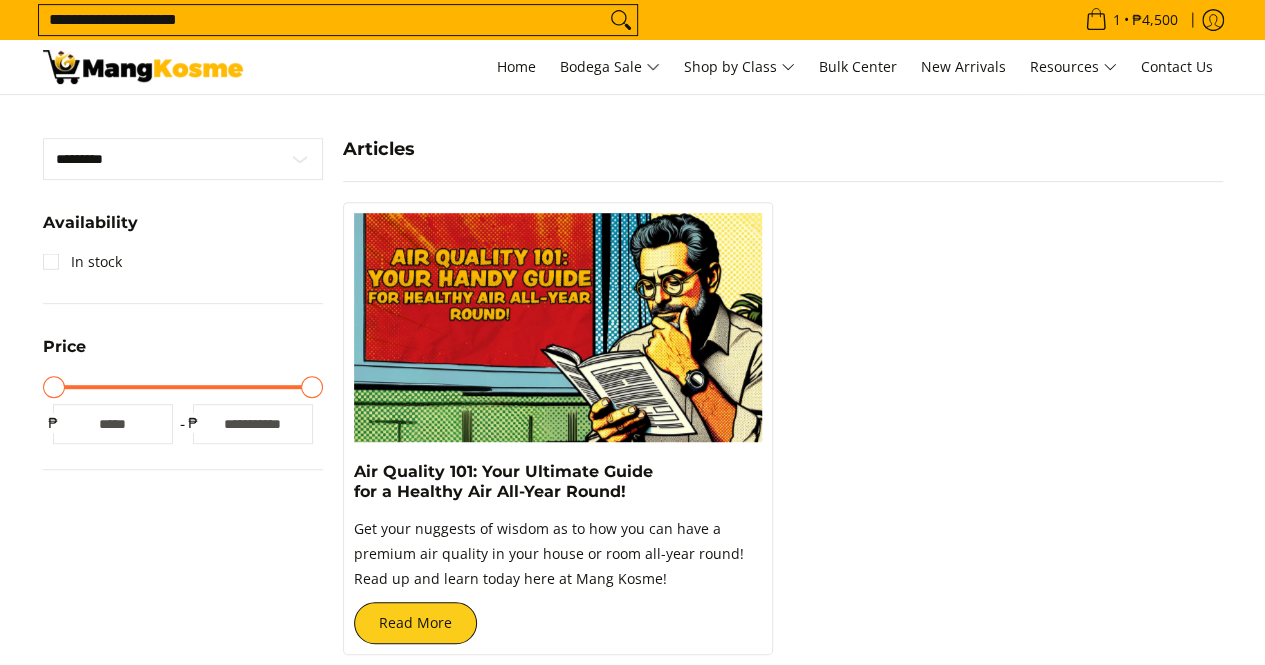 scroll, scrollTop: 0, scrollLeft: 0, axis: both 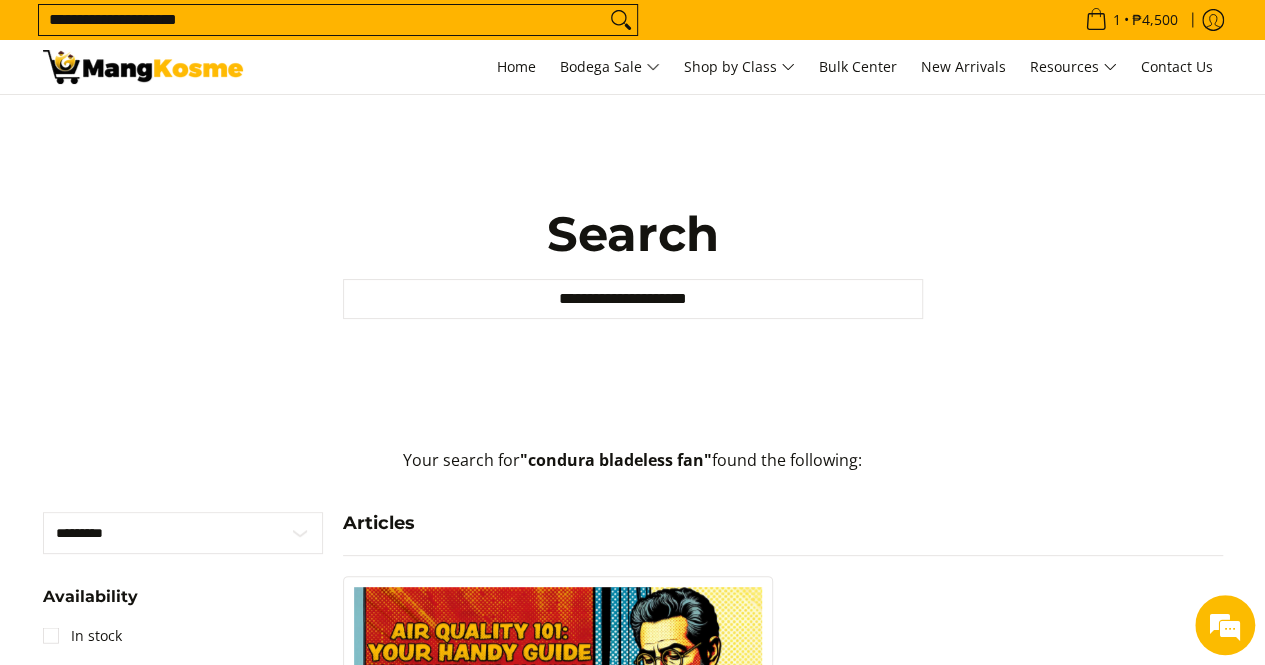 drag, startPoint x: 219, startPoint y: 25, endPoint x: 0, endPoint y: 5, distance: 219.91135 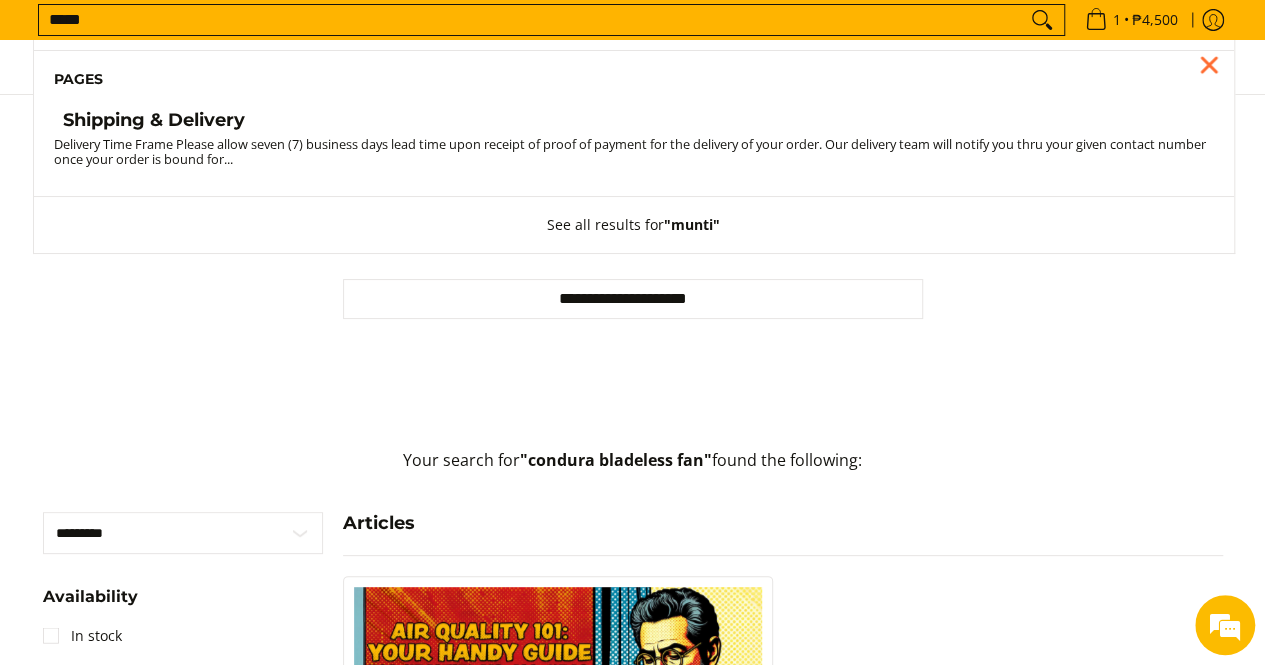 type on "*****" 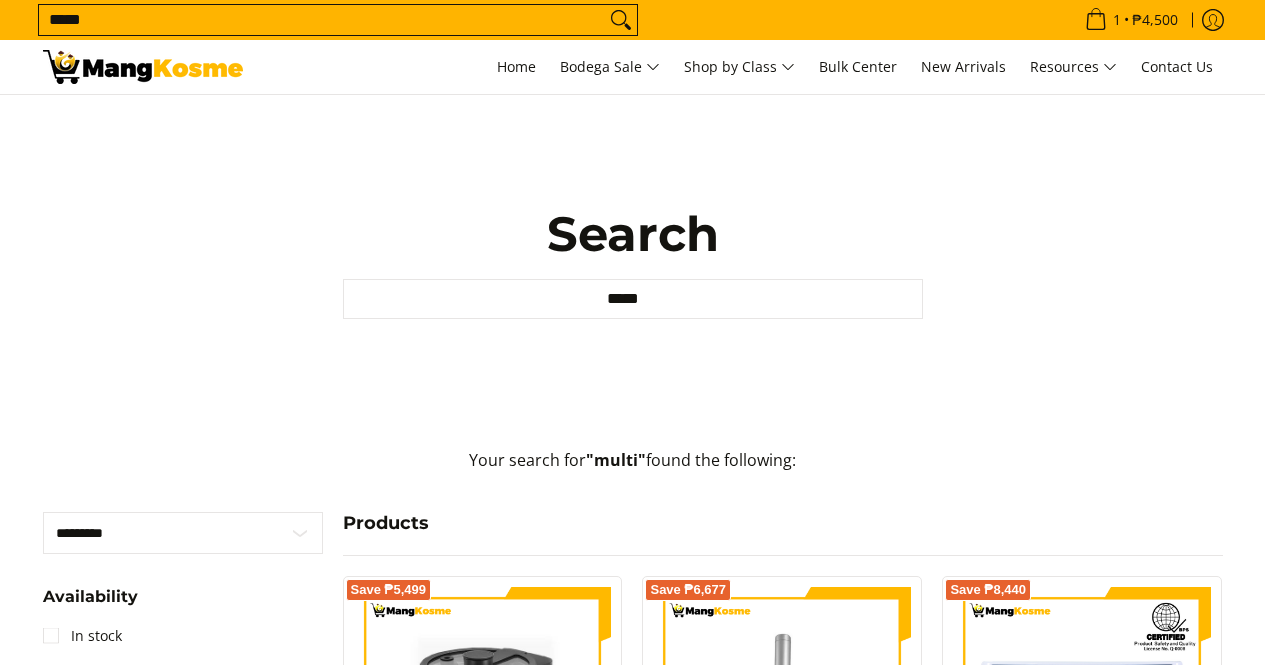 scroll, scrollTop: 0, scrollLeft: 0, axis: both 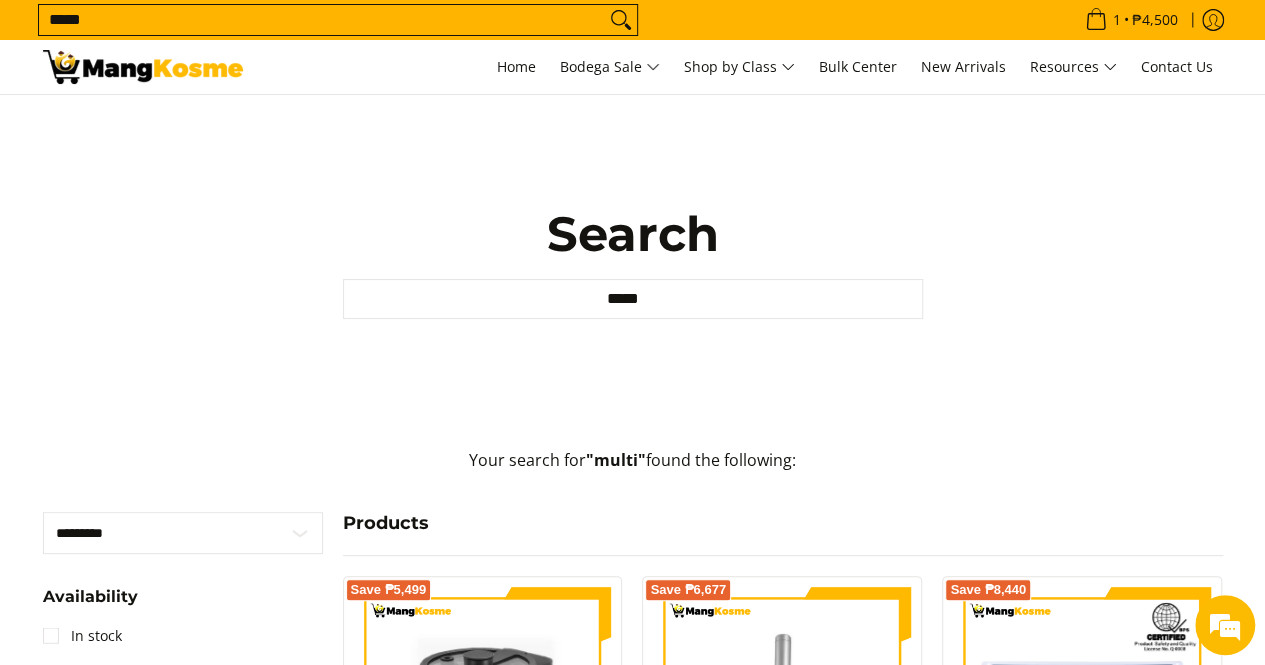 drag, startPoint x: 98, startPoint y: 12, endPoint x: 0, endPoint y: -14, distance: 101.390335 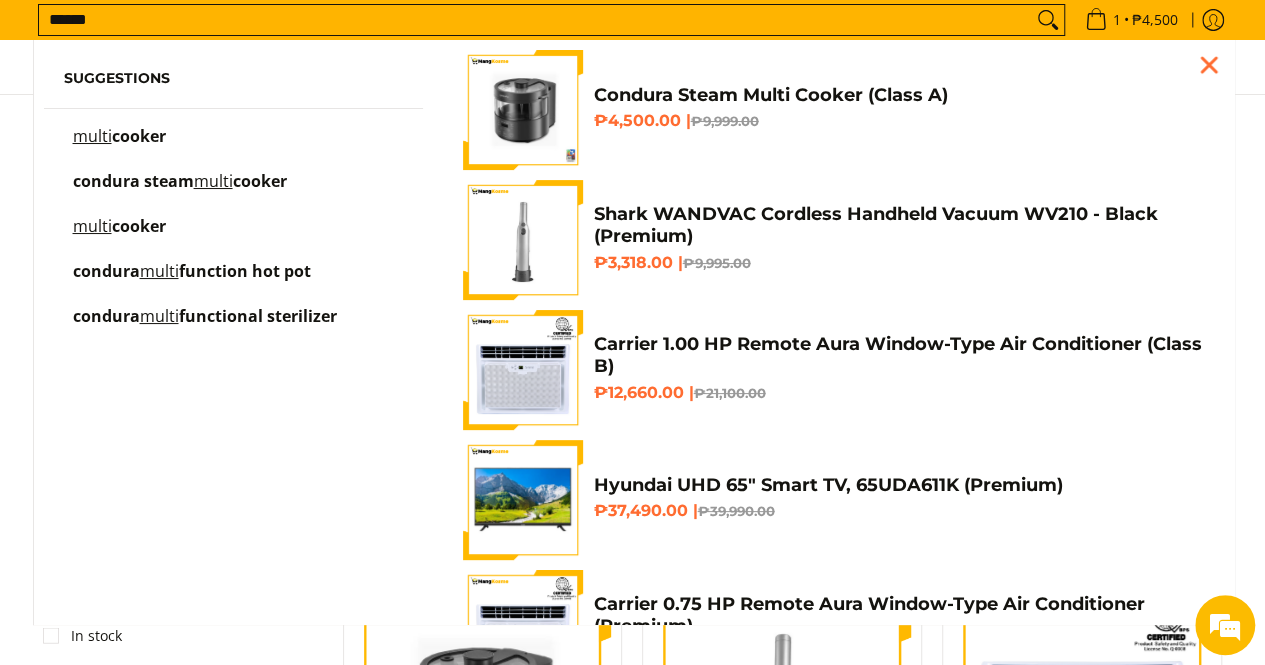 type on "******" 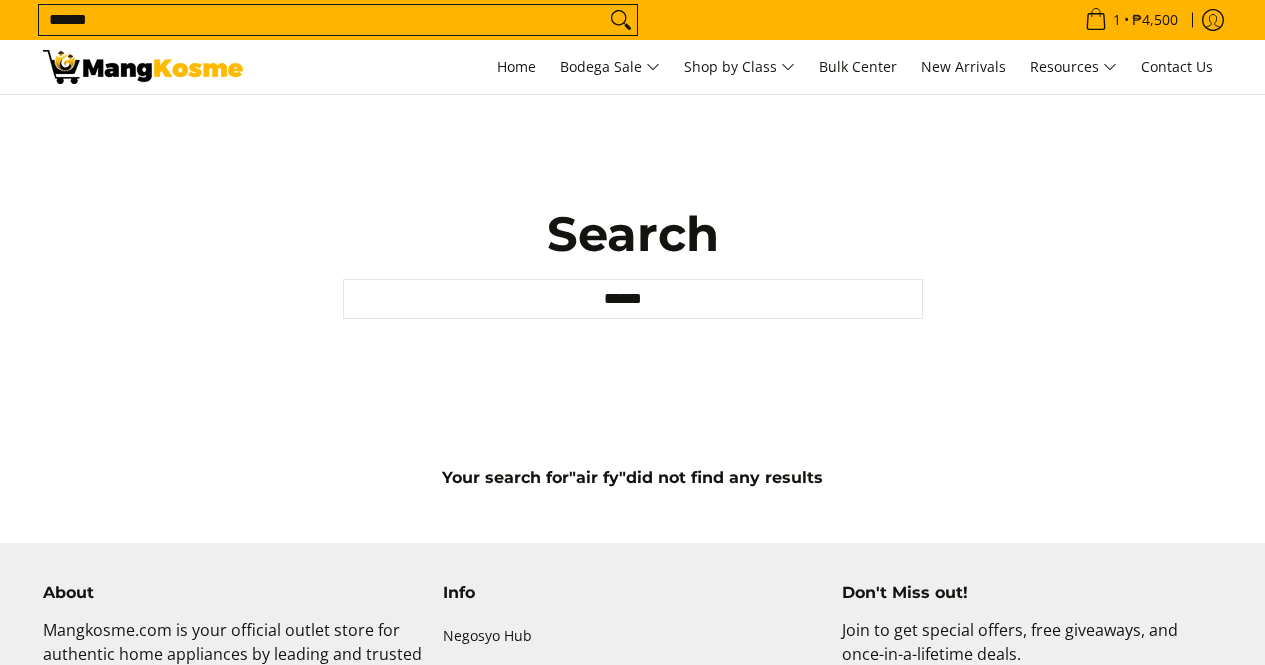 scroll, scrollTop: 0, scrollLeft: 0, axis: both 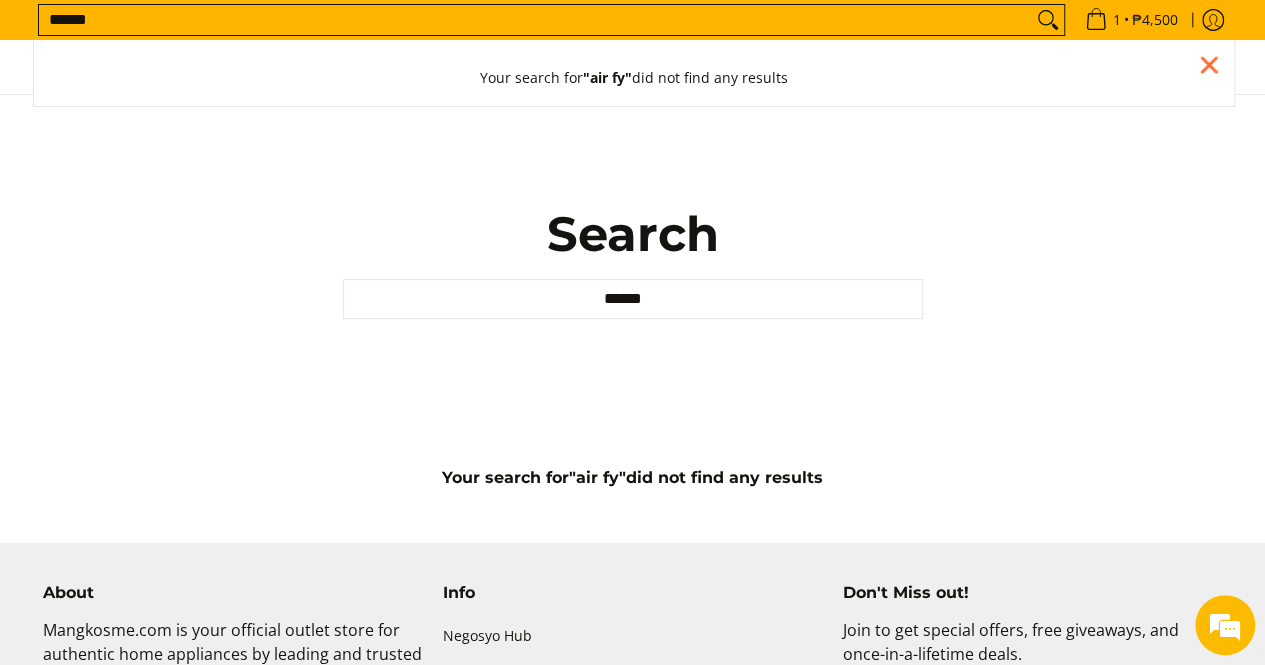 click on "******" at bounding box center (535, 20) 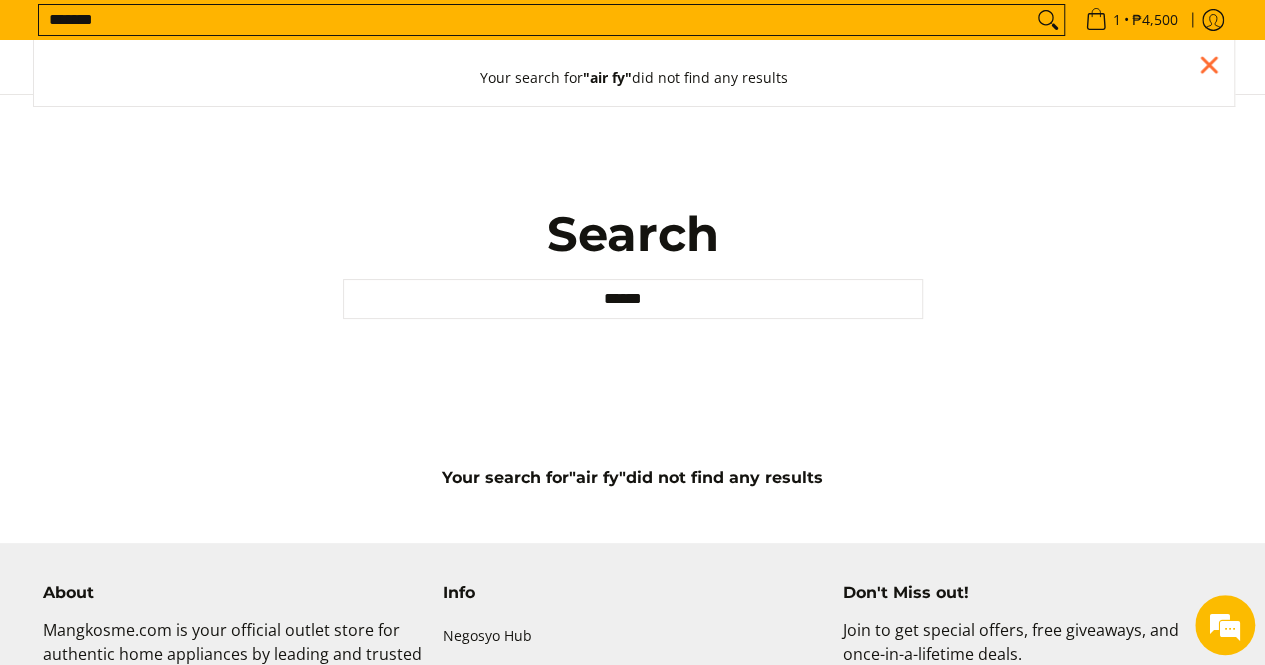 type on "*******" 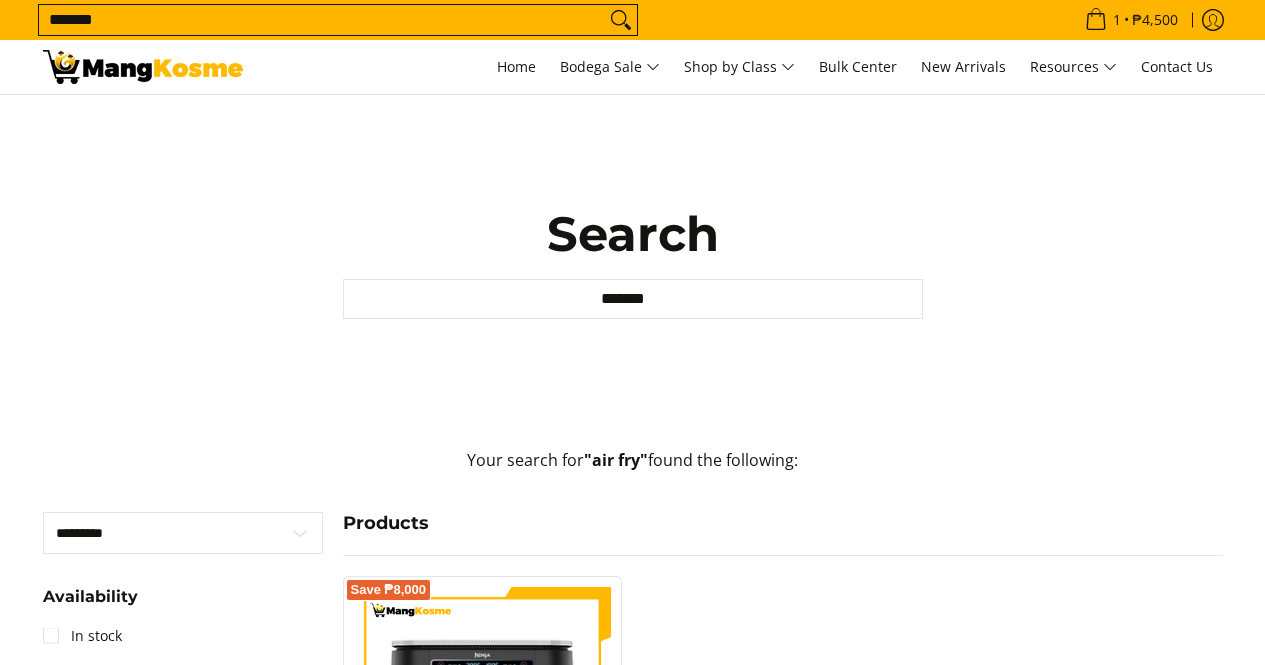 scroll, scrollTop: 0, scrollLeft: 0, axis: both 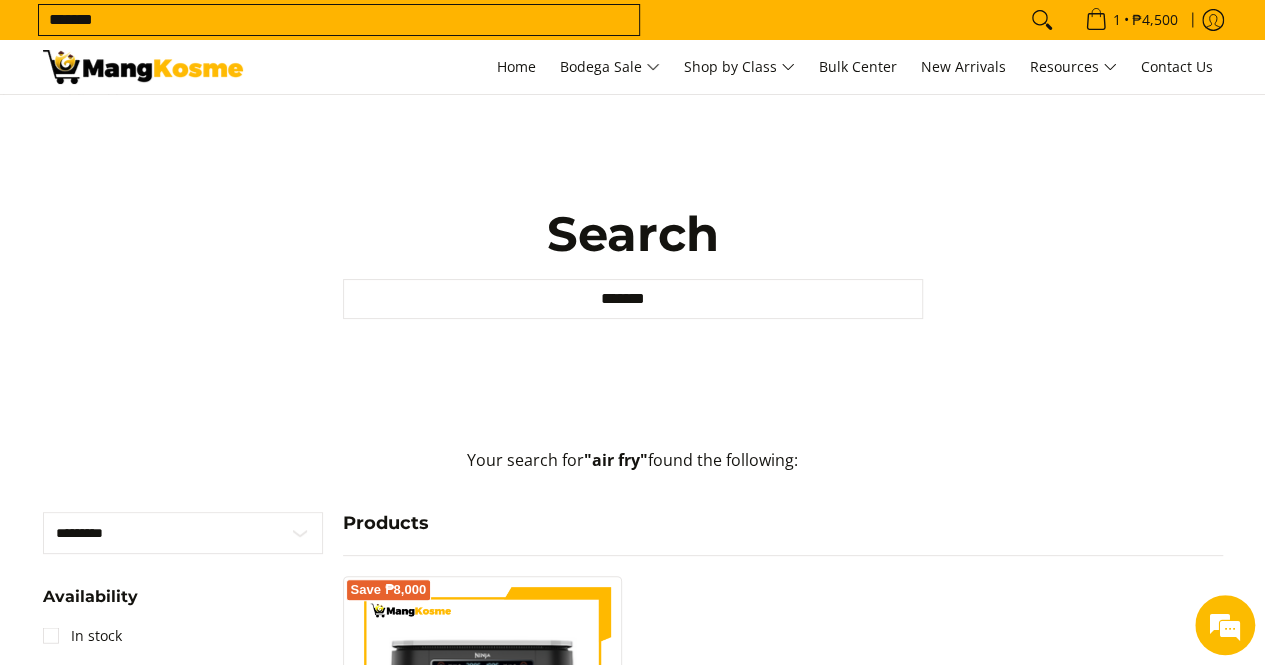 drag, startPoint x: 134, startPoint y: 25, endPoint x: 0, endPoint y: 11, distance: 134.72935 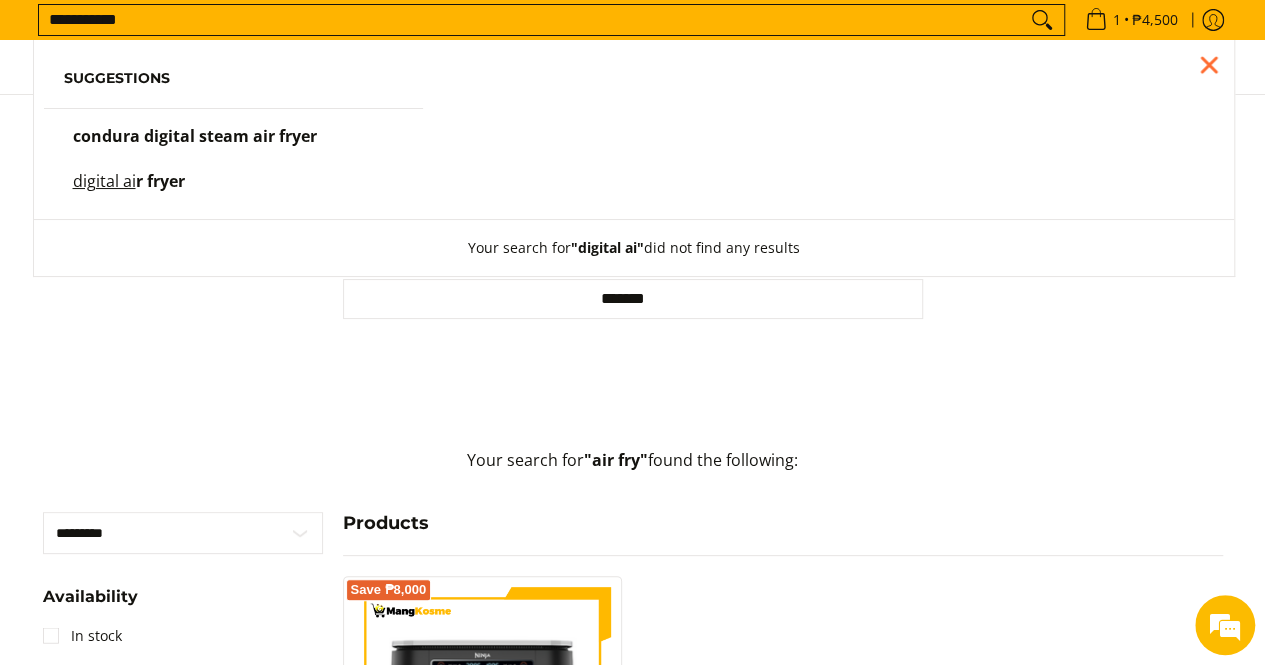 type on "**********" 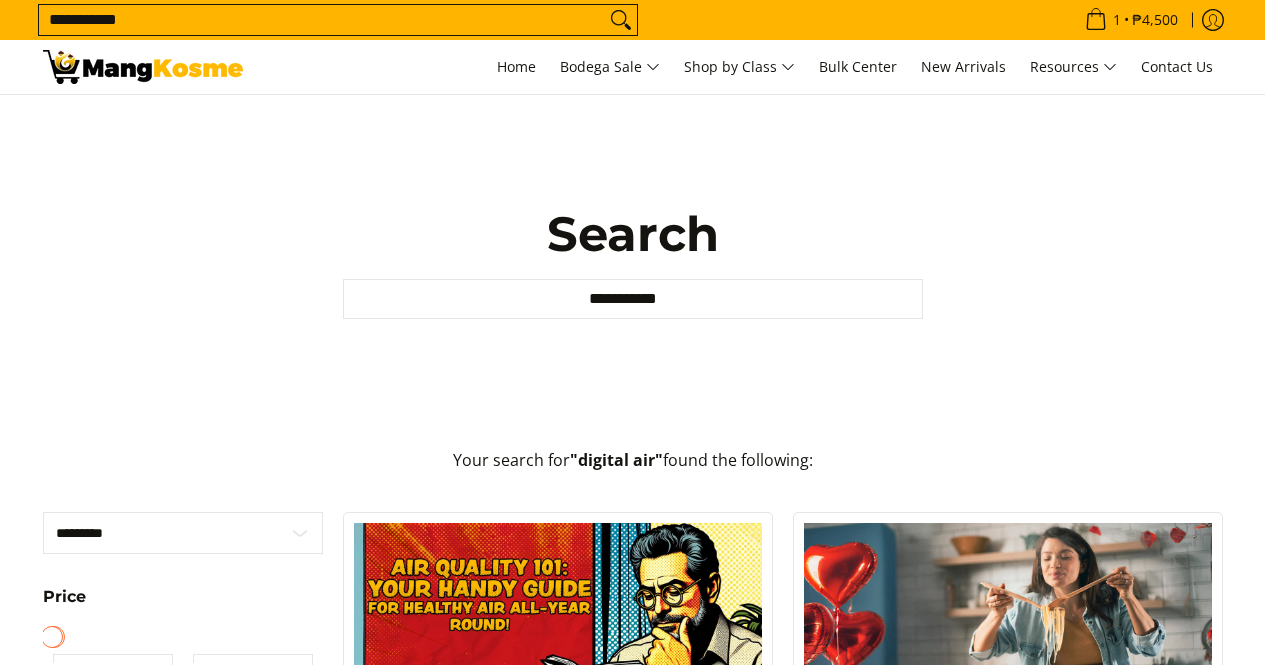 scroll, scrollTop: 0, scrollLeft: 0, axis: both 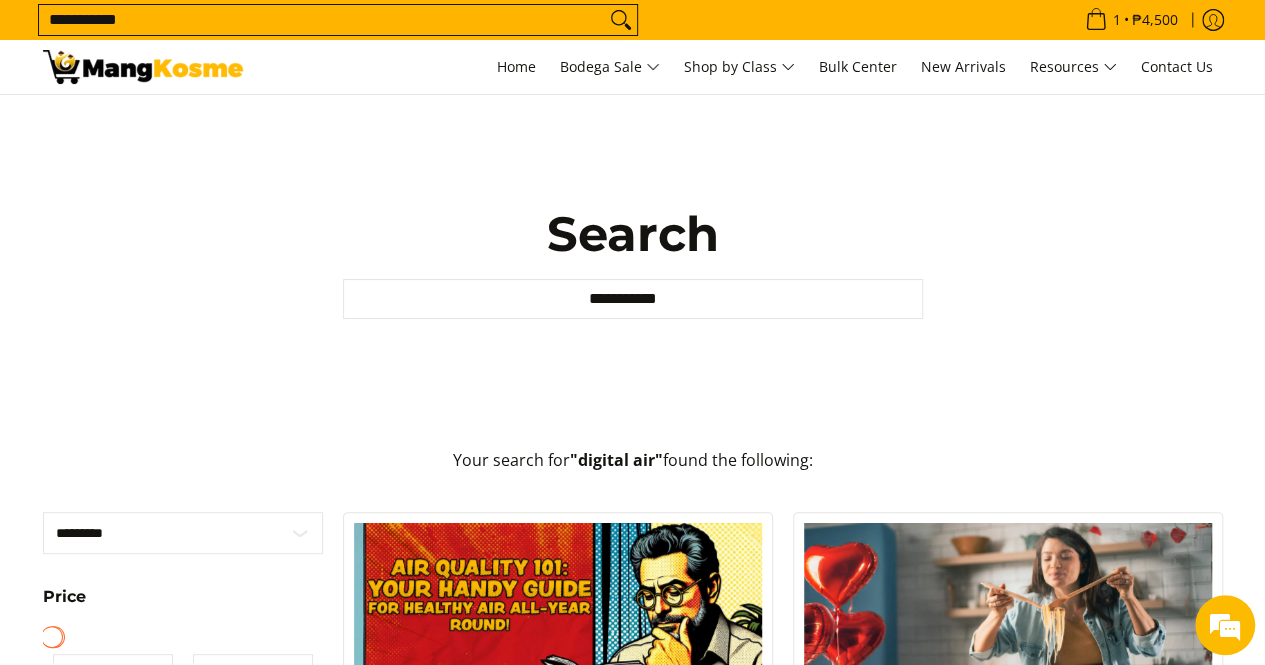 click on "**********" at bounding box center (322, 20) 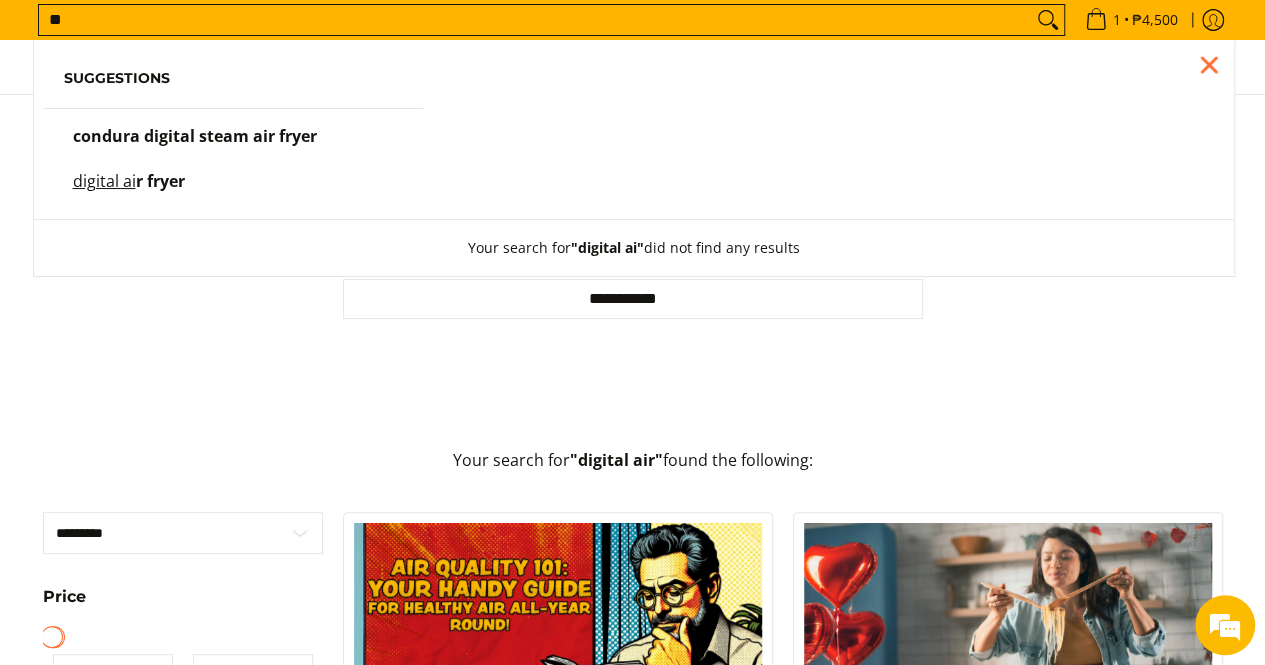 type on "*" 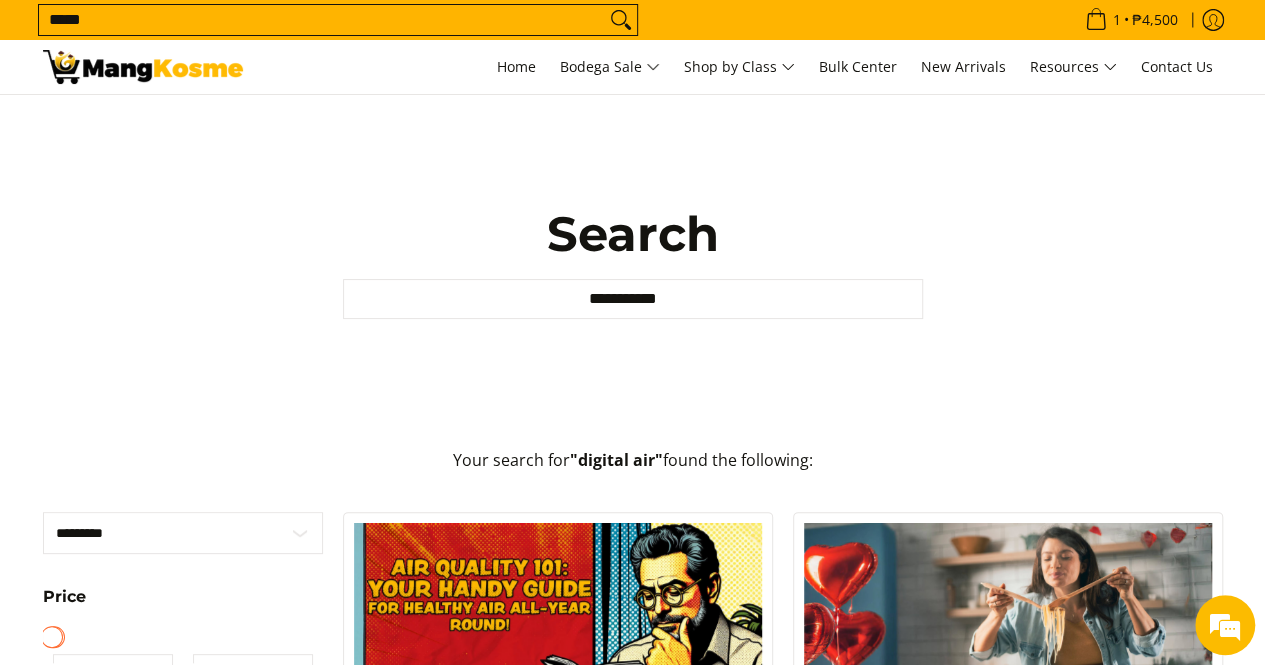 type on "*****" 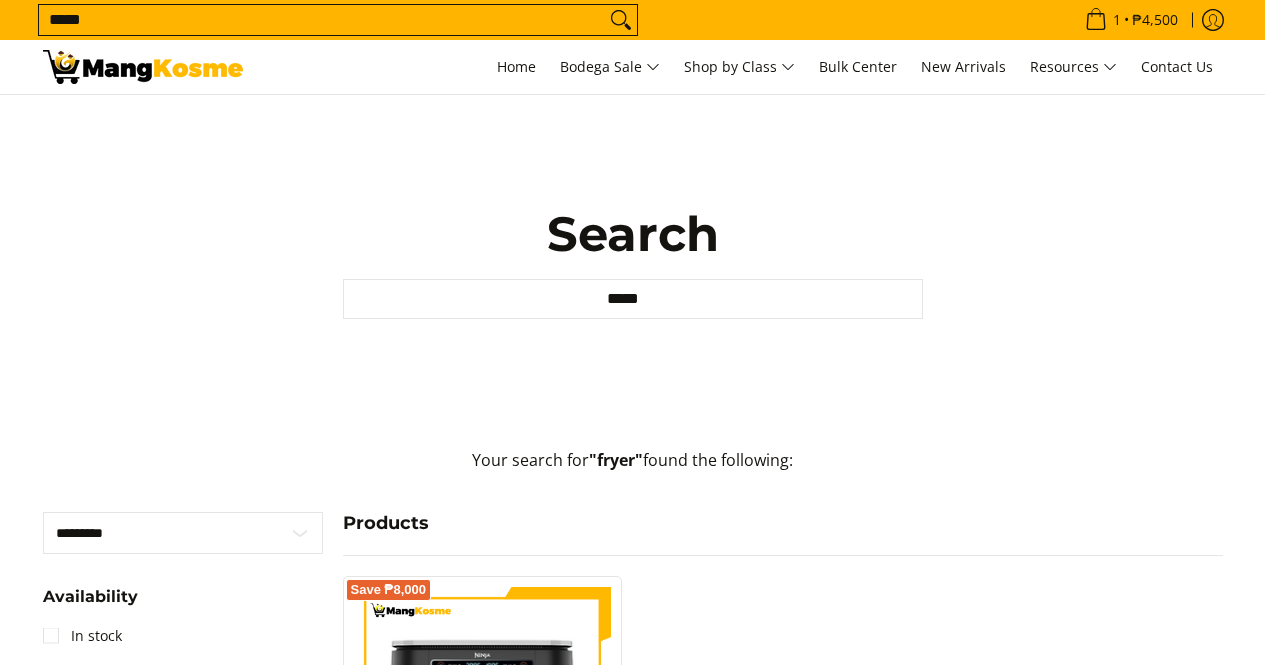 scroll, scrollTop: 0, scrollLeft: 0, axis: both 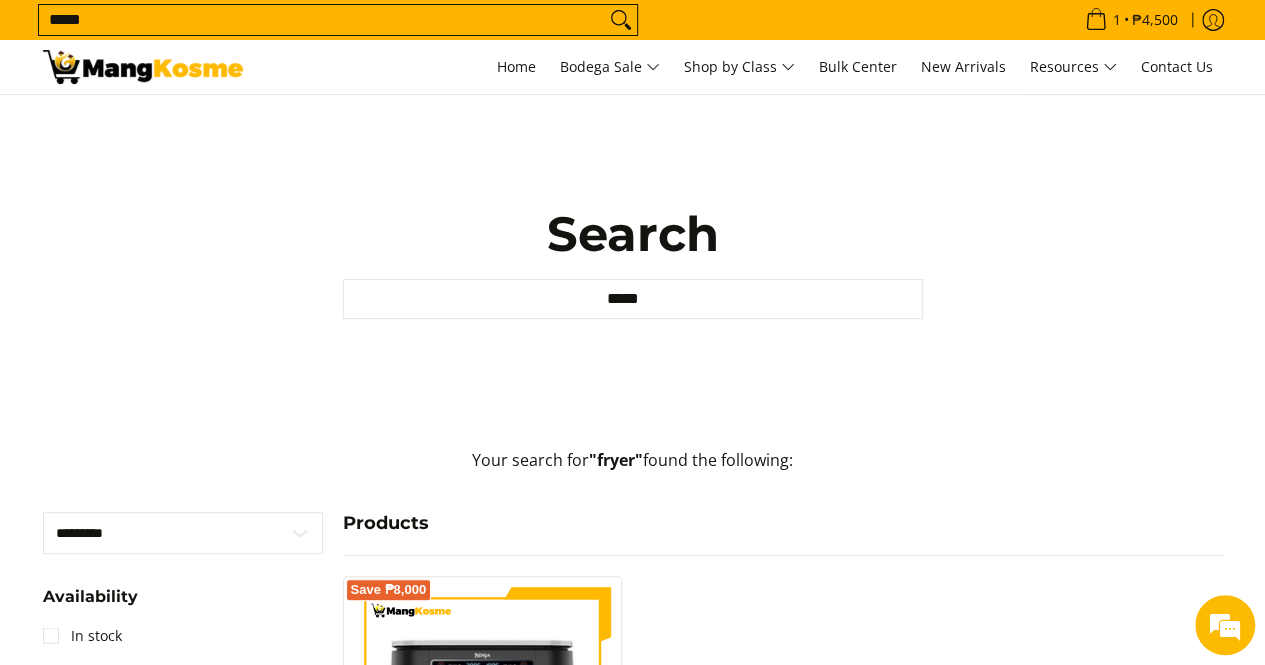 drag, startPoint x: 1113, startPoint y: -87, endPoint x: 1020, endPoint y: 31, distance: 150.24313 